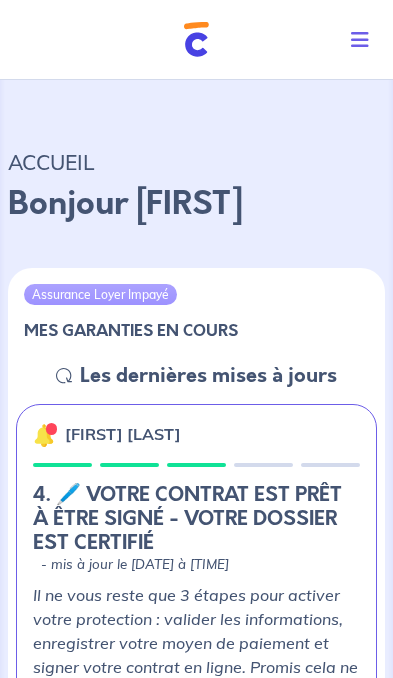 scroll, scrollTop: 0, scrollLeft: 0, axis: both 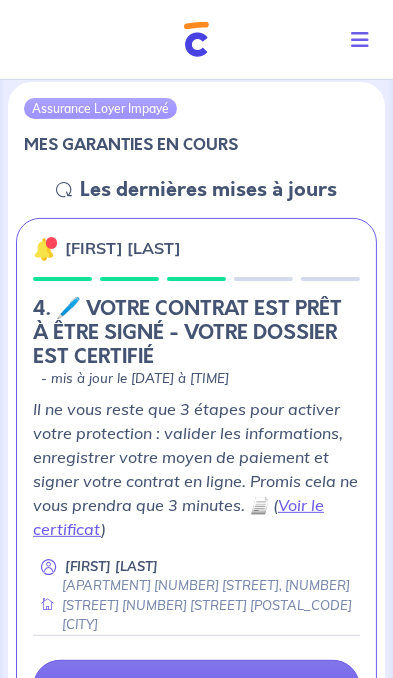 click on "Finaliser ma souscription" at bounding box center (196, 687) 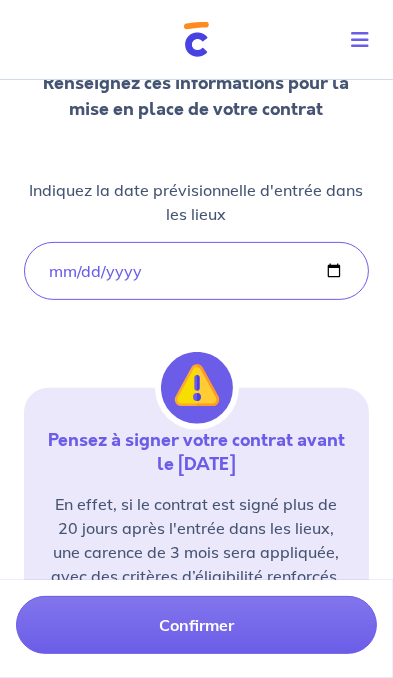 scroll, scrollTop: 266, scrollLeft: 0, axis: vertical 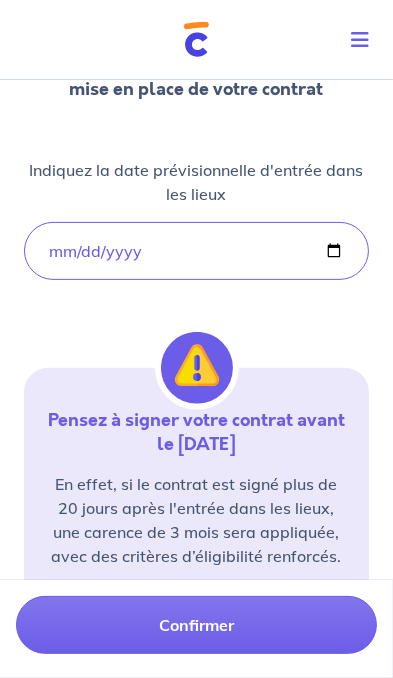 click on "Confirmer" at bounding box center (196, 625) 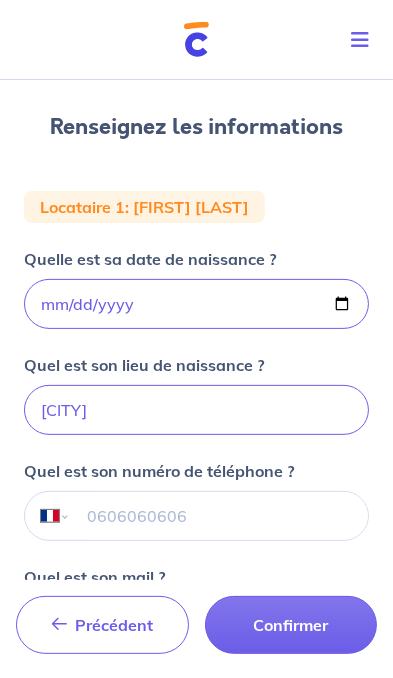 scroll, scrollTop: 275, scrollLeft: 0, axis: vertical 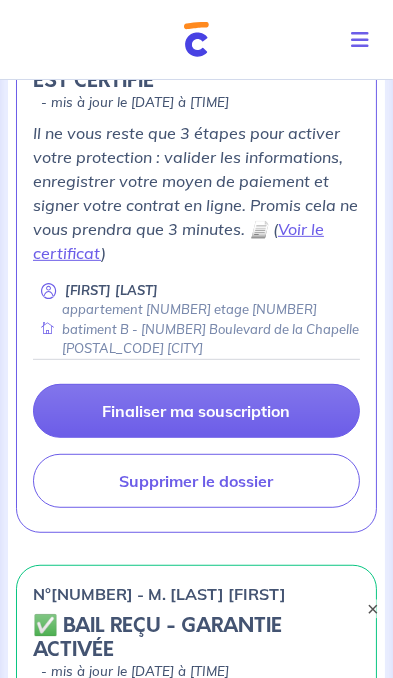 click on "Finaliser ma souscription" at bounding box center [197, 411] 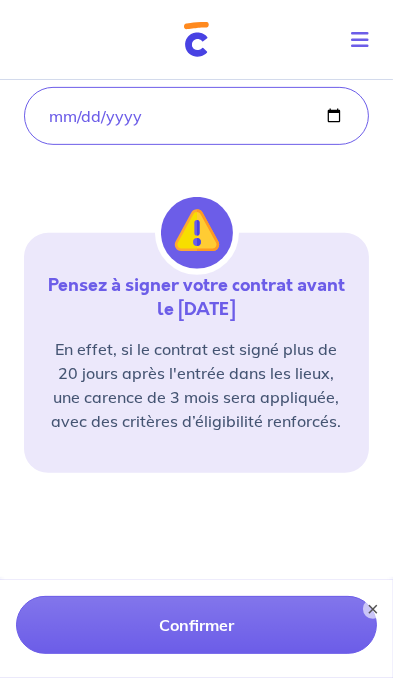scroll, scrollTop: 405, scrollLeft: 0, axis: vertical 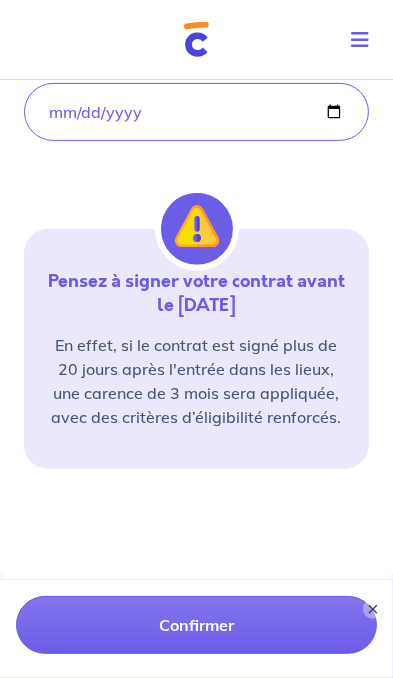 click on "×" at bounding box center [373, 609] 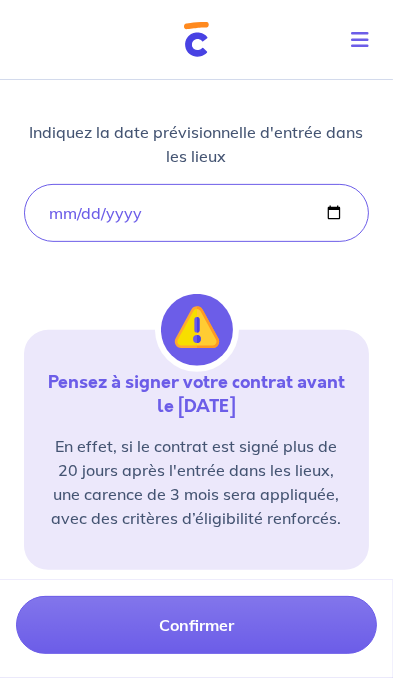 scroll, scrollTop: 266, scrollLeft: 0, axis: vertical 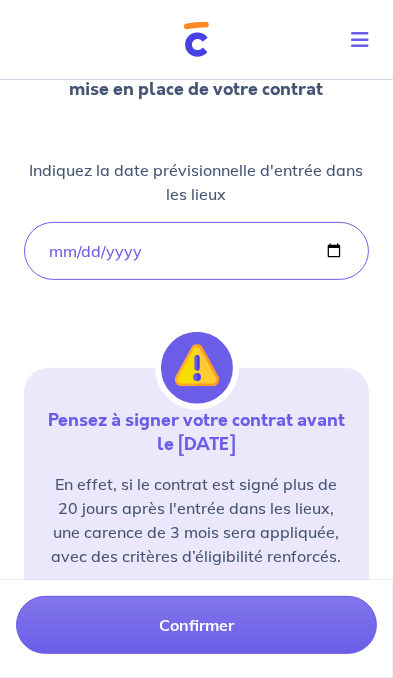 click on "Confirmer" at bounding box center (196, 625) 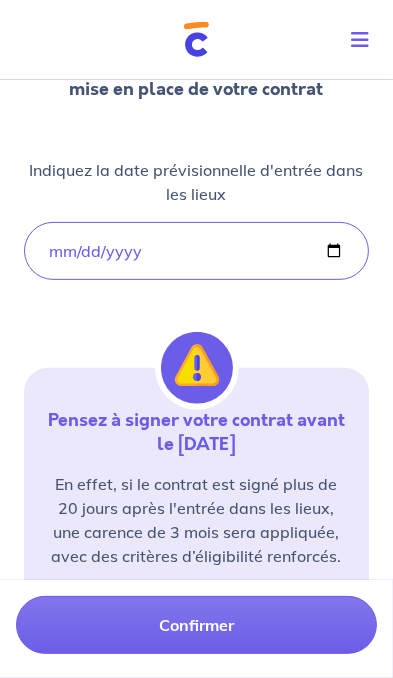 select on "FR" 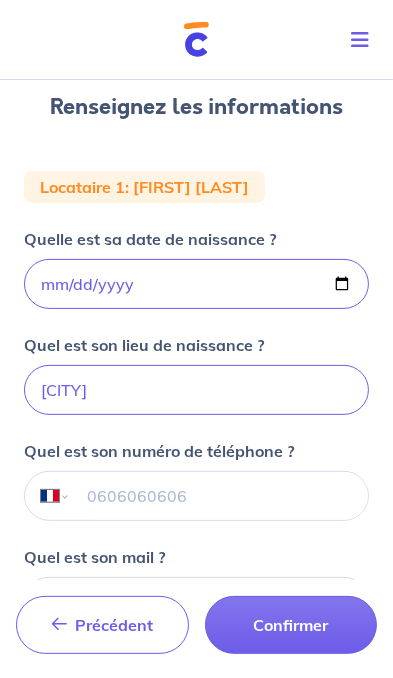scroll, scrollTop: 275, scrollLeft: 0, axis: vertical 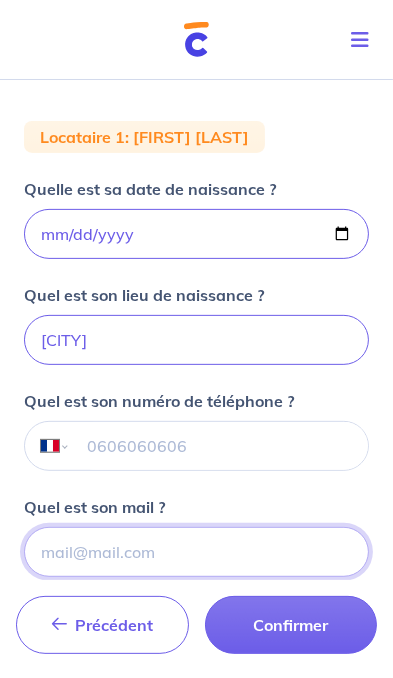 click on "Quel est son mail ?" at bounding box center (196, 552) 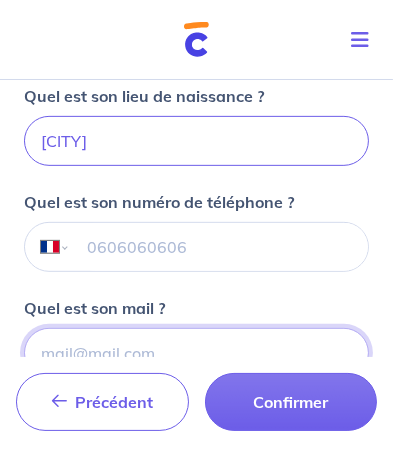 scroll, scrollTop: 498, scrollLeft: 0, axis: vertical 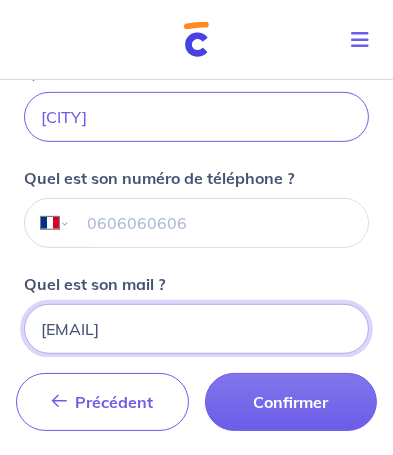 type on "florecayot@gmail.fr" 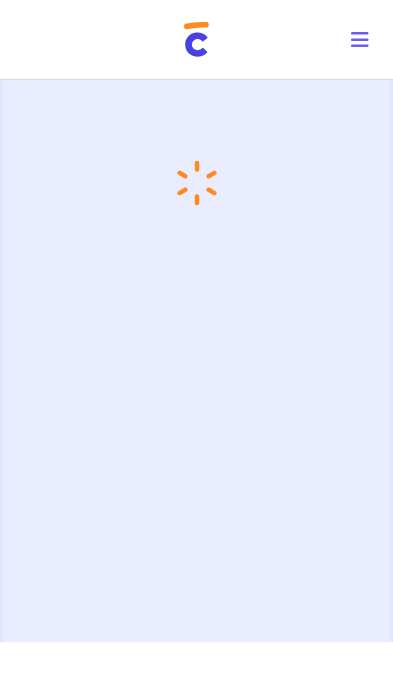 scroll, scrollTop: 0, scrollLeft: 0, axis: both 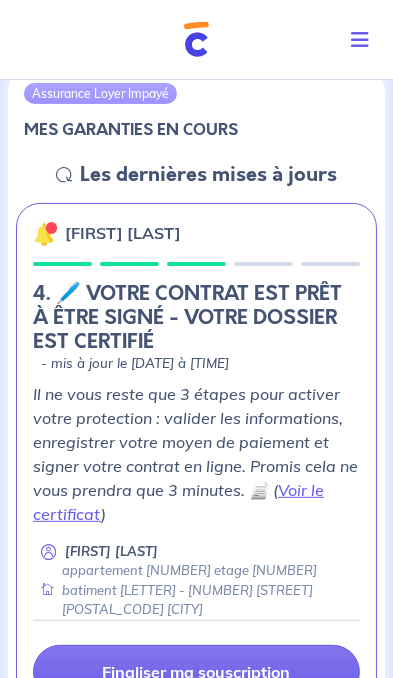 click on "Finaliser ma souscription" at bounding box center (196, 672) 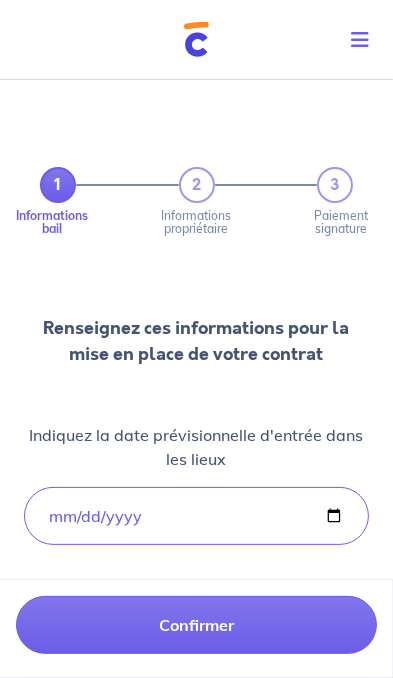 scroll, scrollTop: 0, scrollLeft: 0, axis: both 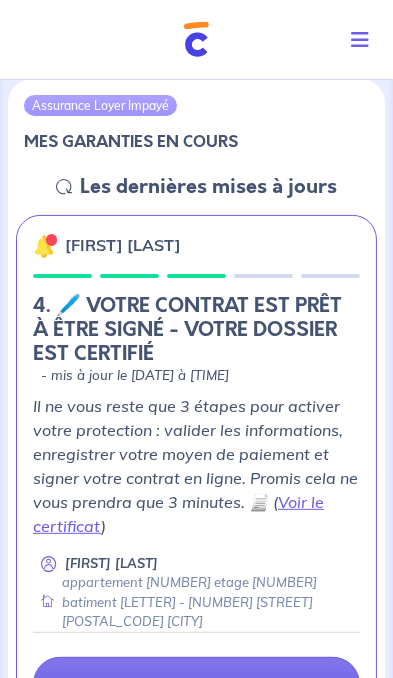 click on "Finaliser ma souscription" at bounding box center [196, 684] 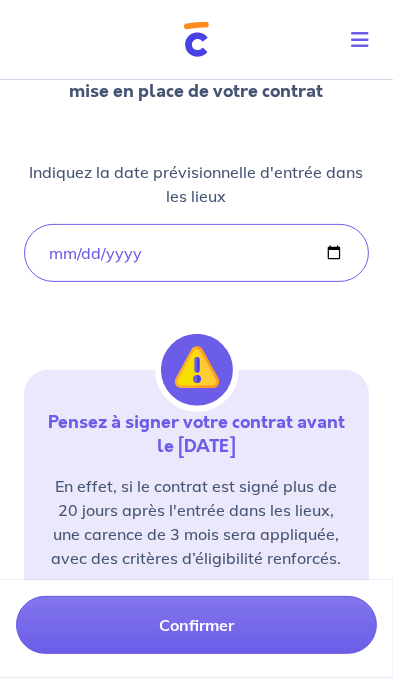 scroll, scrollTop: 266, scrollLeft: 0, axis: vertical 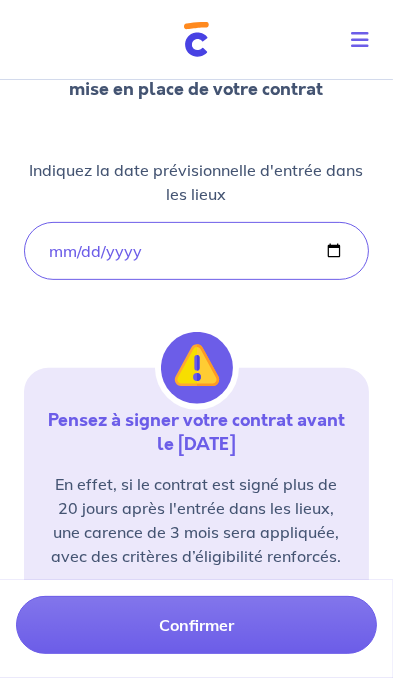 click on "Confirmer" at bounding box center [196, 625] 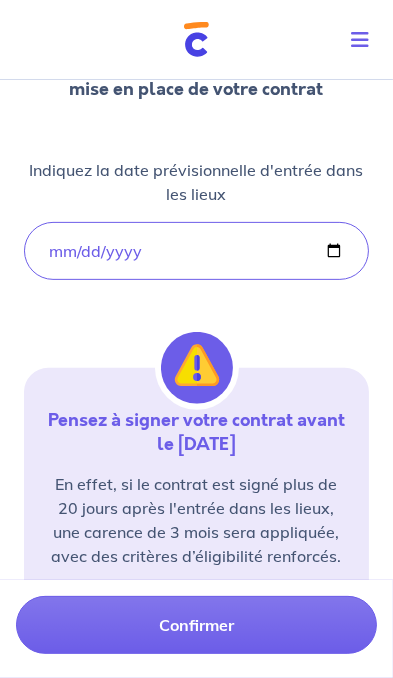 select on "FR" 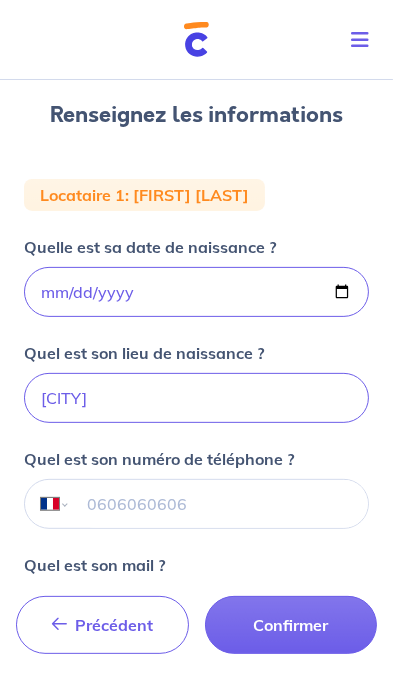 scroll, scrollTop: 275, scrollLeft: 0, axis: vertical 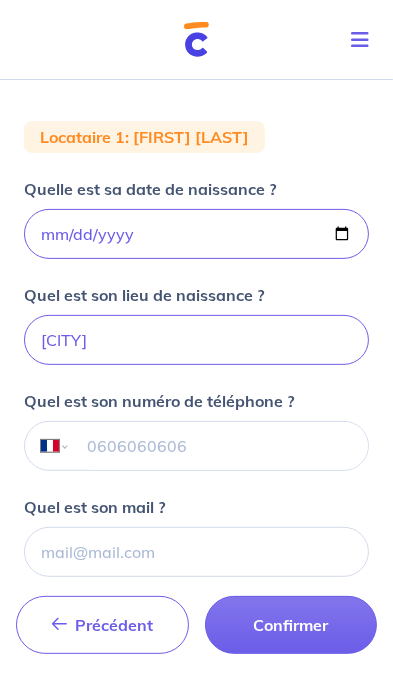 paste on "+33 7 77 39 20 44" 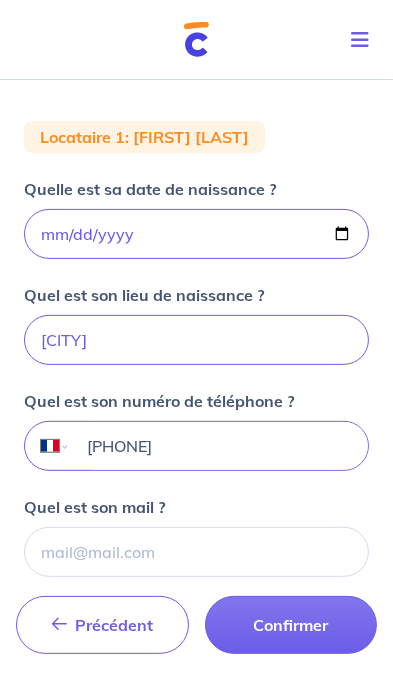 type on "+33 7 77 39 20 44" 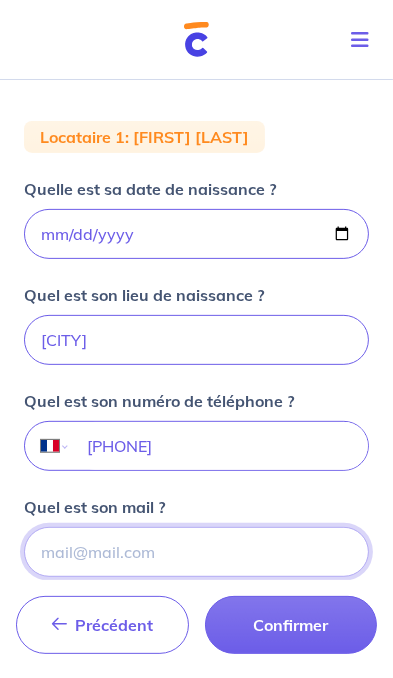 click on "Quel est son mail ?" at bounding box center [196, 552] 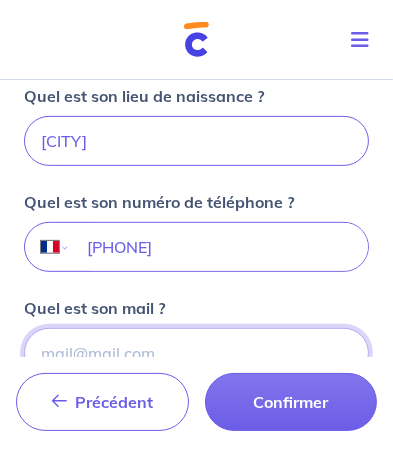 scroll, scrollTop: 498, scrollLeft: 0, axis: vertical 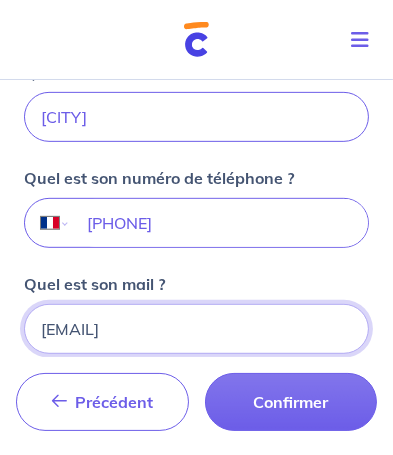 type on "florecayot@yahoo.fr" 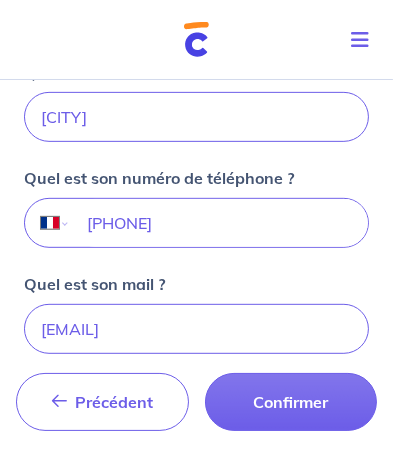 click on "Confirmer" at bounding box center (291, 402) 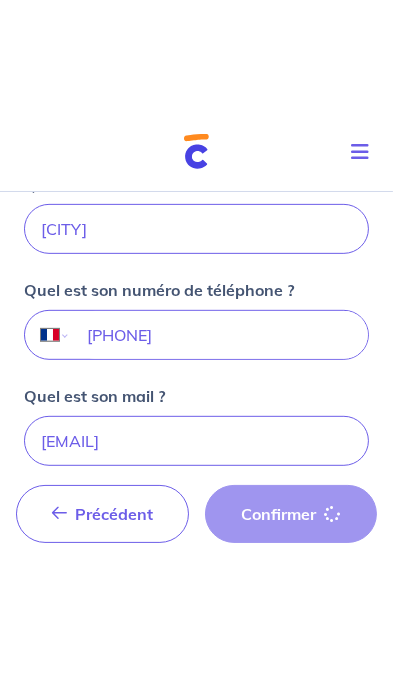 scroll, scrollTop: 275, scrollLeft: 0, axis: vertical 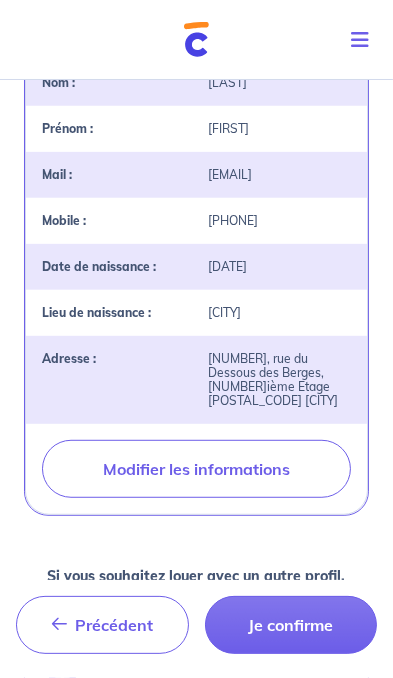 click on "Je confirme" at bounding box center [291, 625] 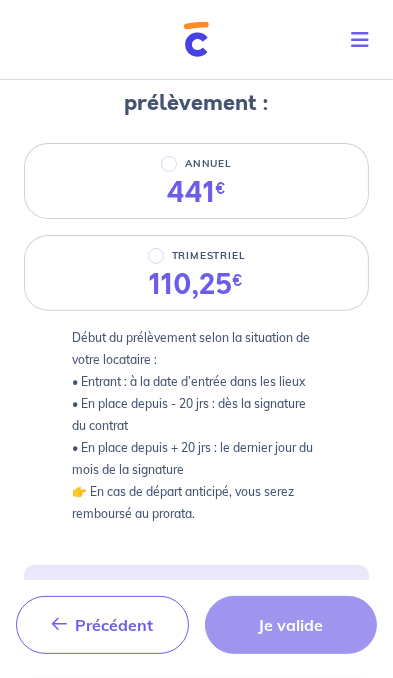 scroll, scrollTop: 235, scrollLeft: 0, axis: vertical 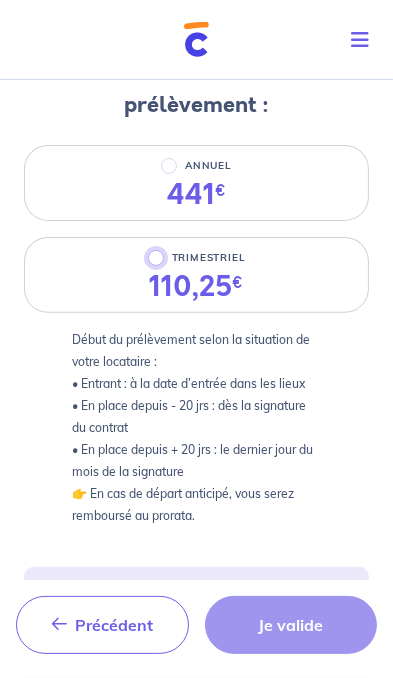 click on "TRIMESTRIEL" at bounding box center [156, 258] 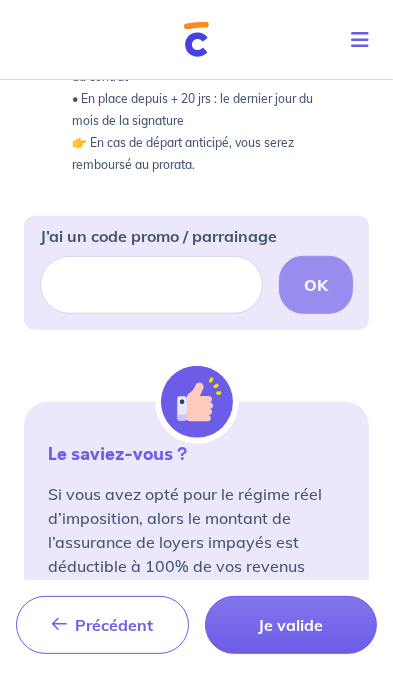 scroll, scrollTop: 668, scrollLeft: 0, axis: vertical 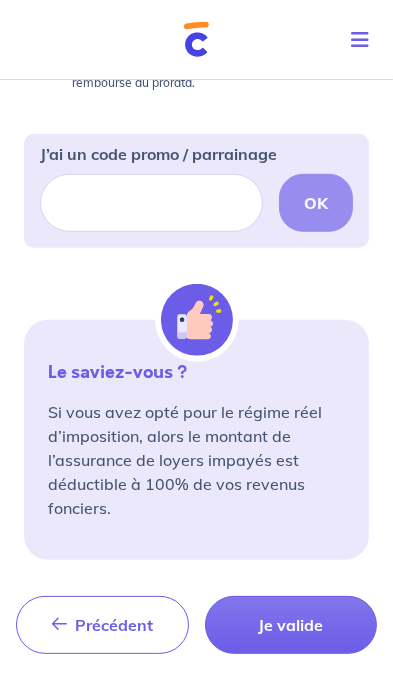 click on "Je valide" at bounding box center [291, 625] 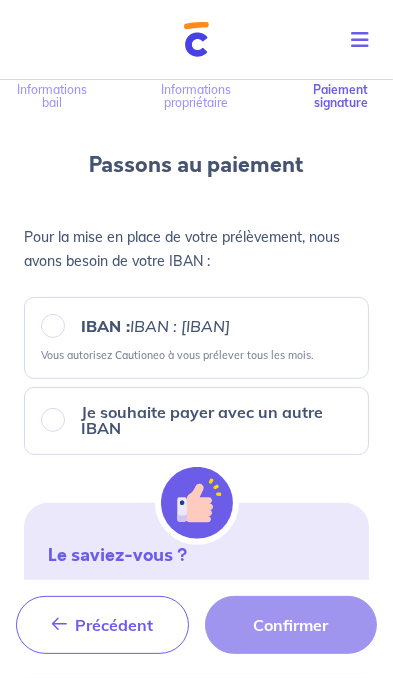 scroll, scrollTop: 124, scrollLeft: 0, axis: vertical 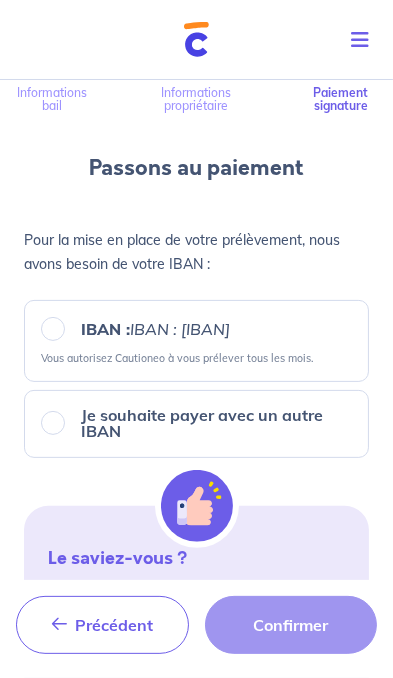 click on "IBAN :  FRXX 14518 29267 XXXX XXXX 4092 Vous autorisez Cautioneo à vous prélever tous les mois." at bounding box center [196, 337] 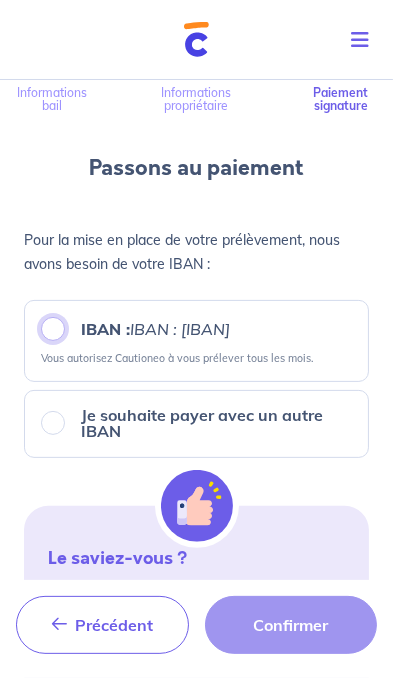 click on "IBAN :  FRXX 14518 29267 XXXX XXXX 4092" at bounding box center [53, 329] 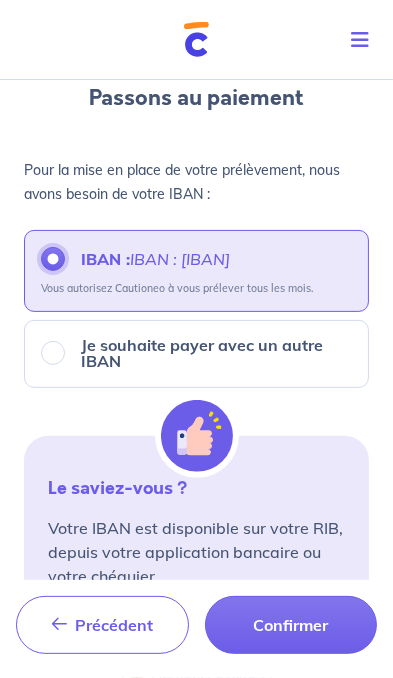 scroll, scrollTop: 195, scrollLeft: 0, axis: vertical 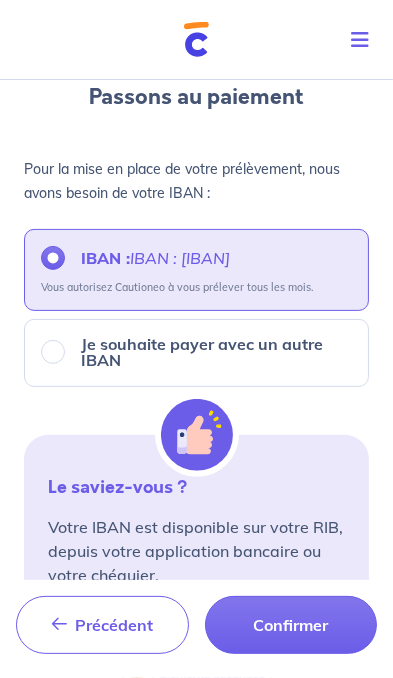 click on "Confirmer" at bounding box center (291, 625) 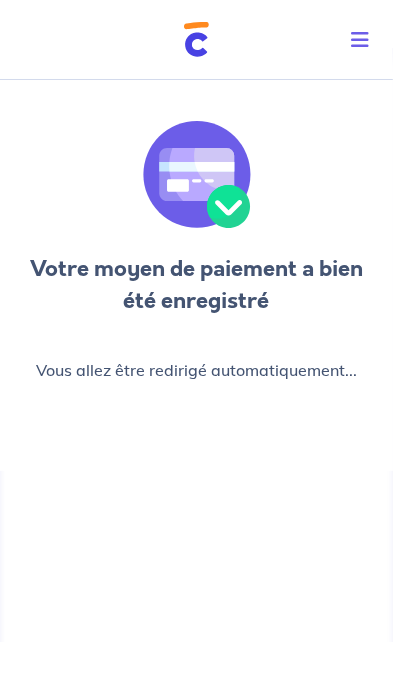 scroll, scrollTop: 0, scrollLeft: 0, axis: both 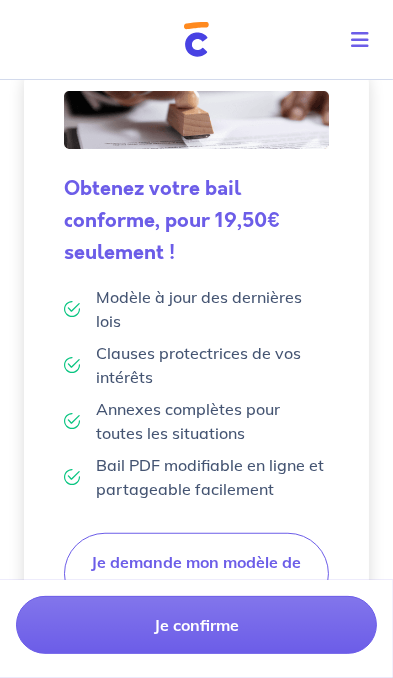 click on "Je confirme" at bounding box center (196, 625) 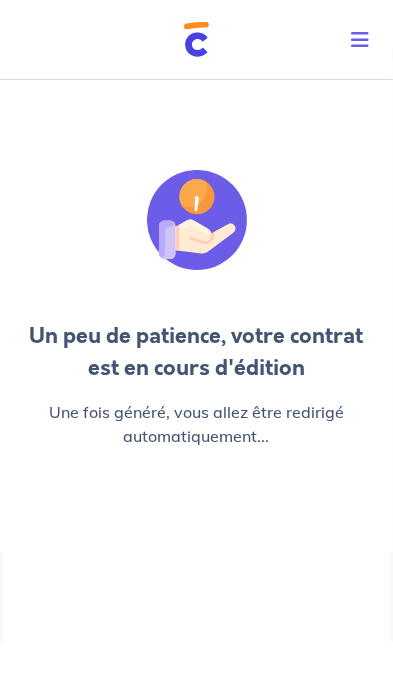 scroll, scrollTop: 0, scrollLeft: 0, axis: both 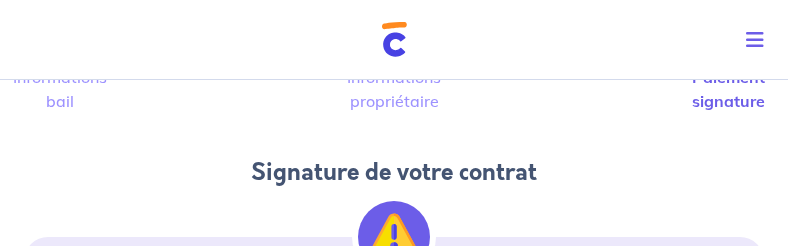 click on "3 Informations
bail Informations propriétaire Paiement signature Signature de votre contrat Conseils
Lisez le contrat et  descendez jusqu’en bas du contrat.
Cliquez sur le bouton  pour signer le contrat.
Gardez votre téléphone près de vous :  vous allez recevoir un code par sms pour finaliser la signature." at bounding box center (394, 1025) 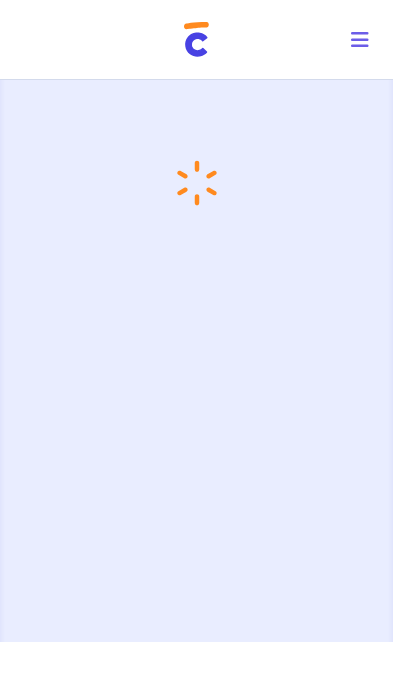 scroll, scrollTop: 0, scrollLeft: 0, axis: both 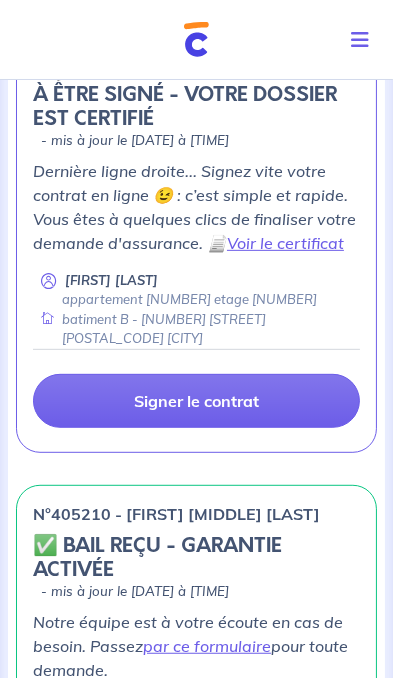 click on "Signer le contrat" at bounding box center (196, 401) 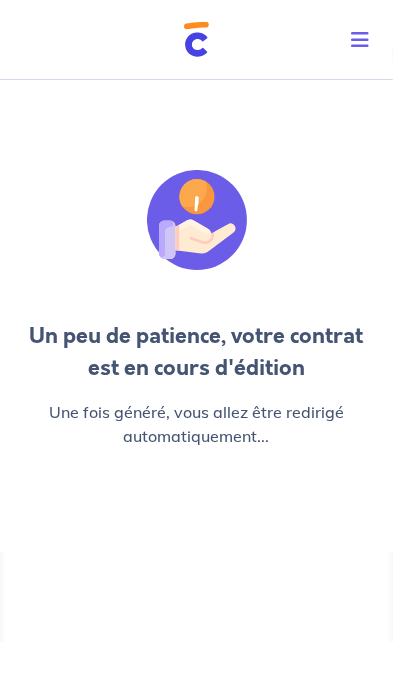 scroll, scrollTop: 0, scrollLeft: 0, axis: both 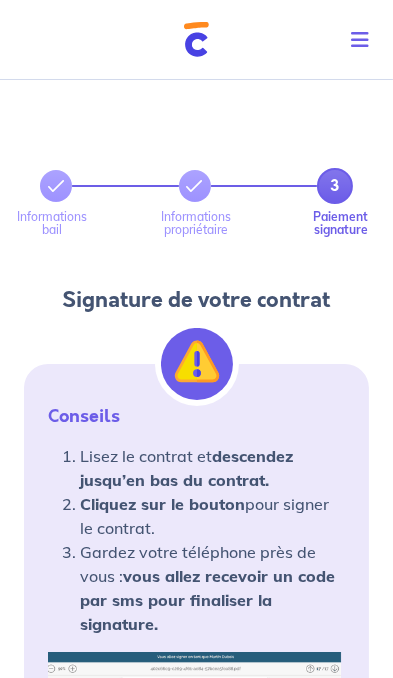 click on "3" at bounding box center (196, 186) 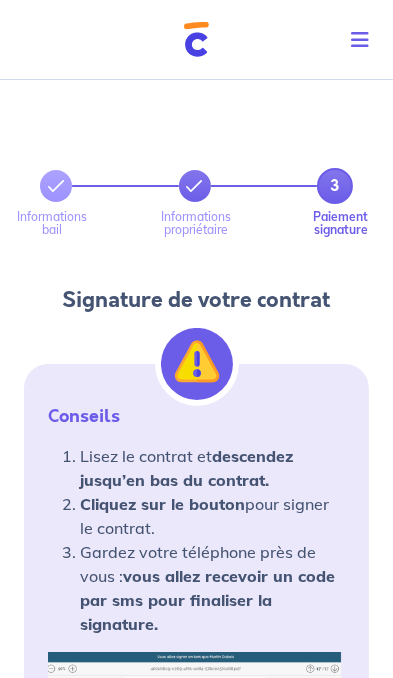 click at bounding box center [195, 186] 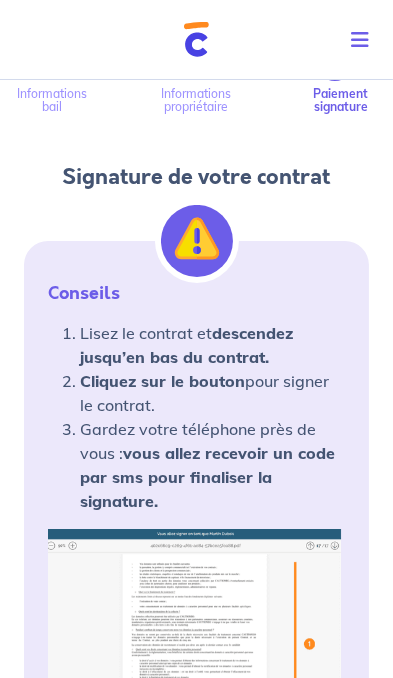 scroll, scrollTop: 123, scrollLeft: 0, axis: vertical 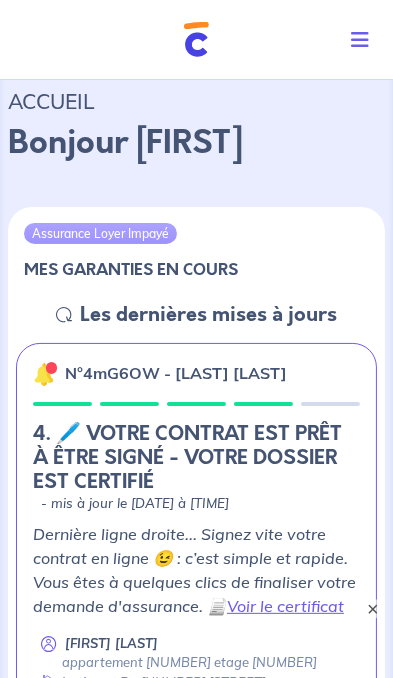 click at bounding box center (364, 40) 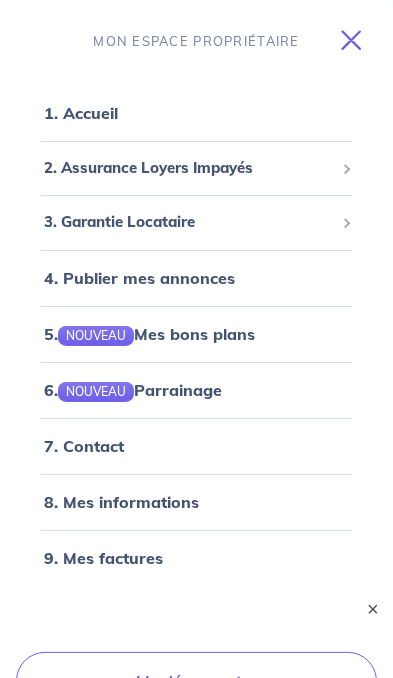 scroll, scrollTop: 138, scrollLeft: 0, axis: vertical 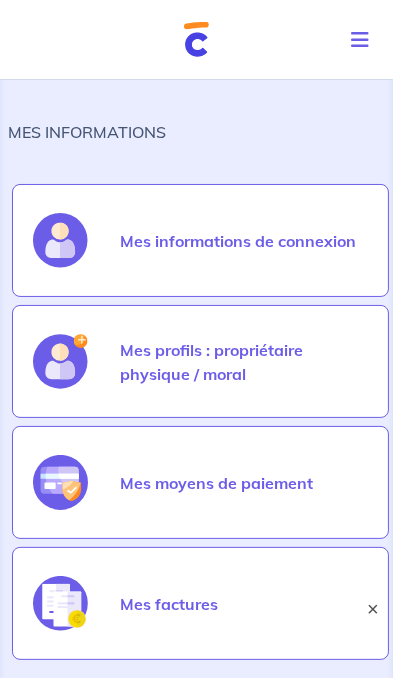 click on "Mes profils : propriétaire physique / moral" at bounding box center (244, 362) 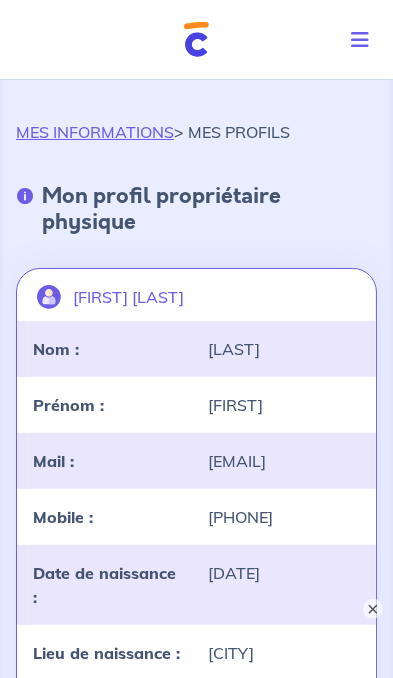 scroll, scrollTop: 1, scrollLeft: 0, axis: vertical 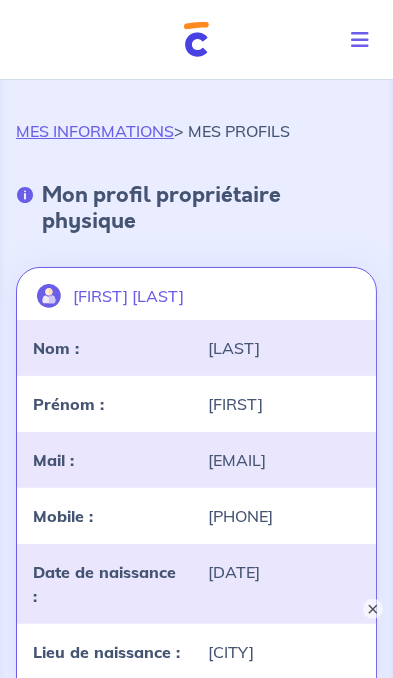 click on "[PHONE]" at bounding box center [285, 516] 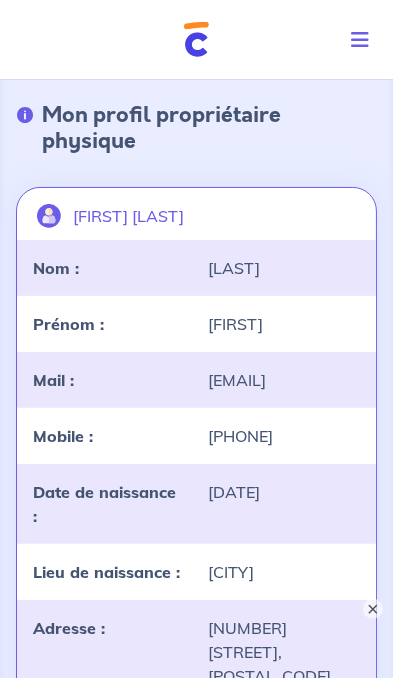 scroll, scrollTop: 82, scrollLeft: 0, axis: vertical 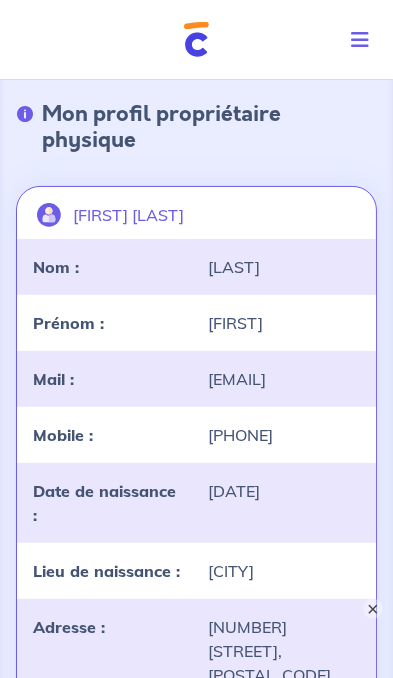 click on "×" at bounding box center (373, 609) 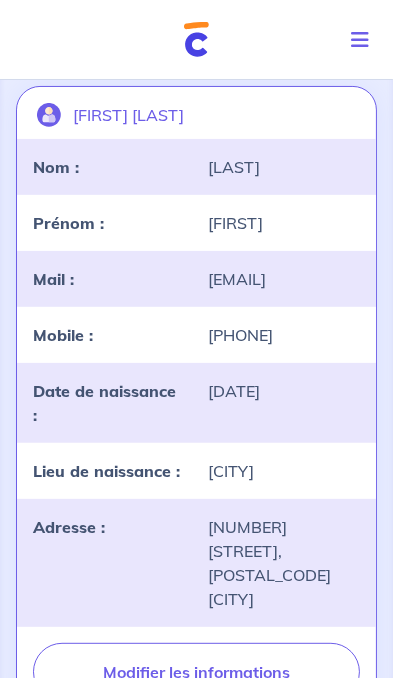 scroll, scrollTop: 188, scrollLeft: 0, axis: vertical 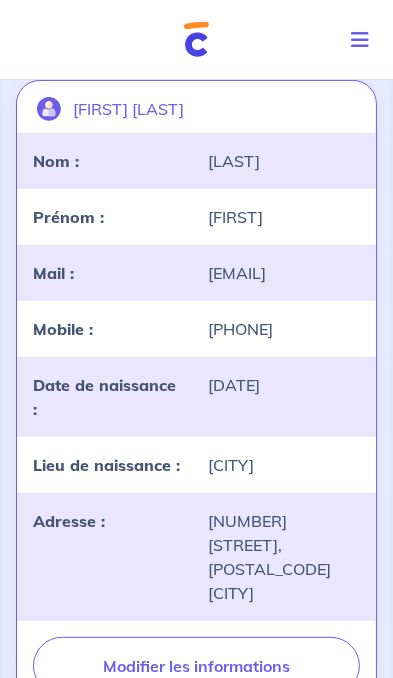 click on "Modifier les informations" at bounding box center (196, 666) 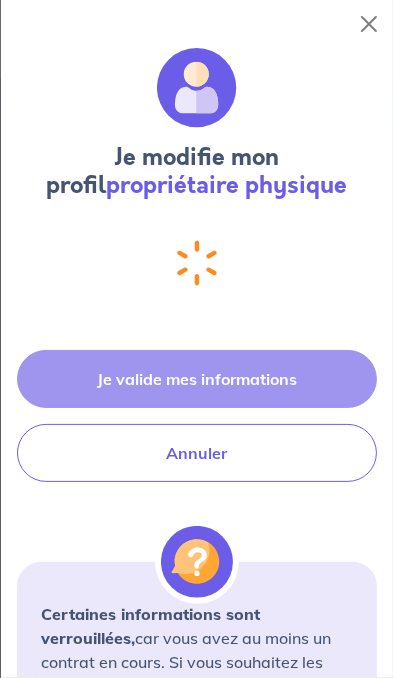 select on "FR" 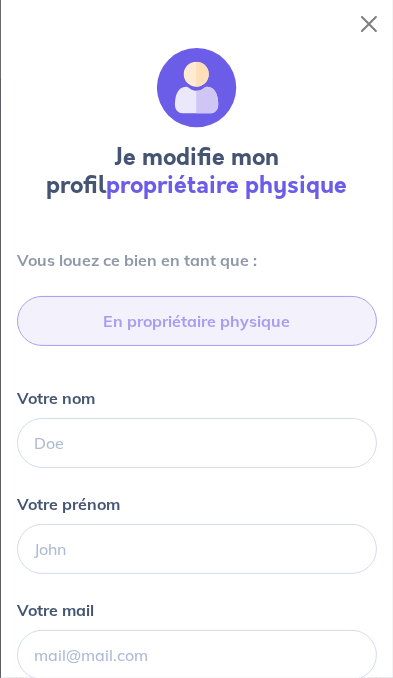 type on "[PHONE]" 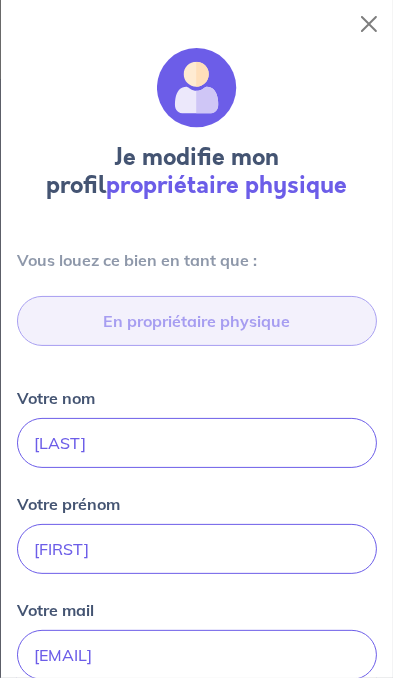 type on "[NUMBER] [STREET], [POSTAL_CODE] [CITY]" 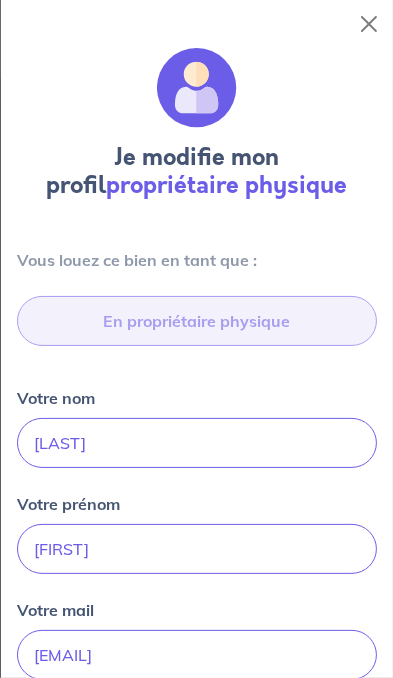 scroll, scrollTop: 675, scrollLeft: 0, axis: vertical 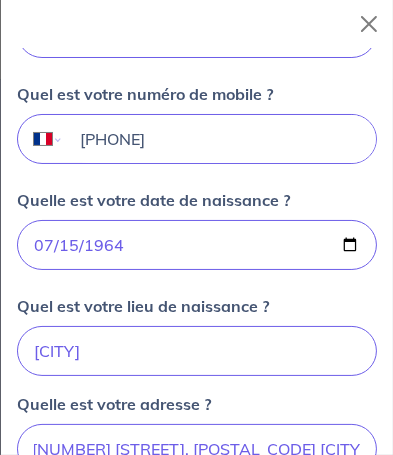 click on "[PHONE]" at bounding box center [220, 139] 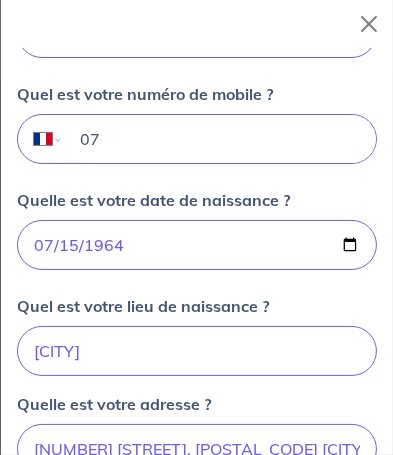 type on "0" 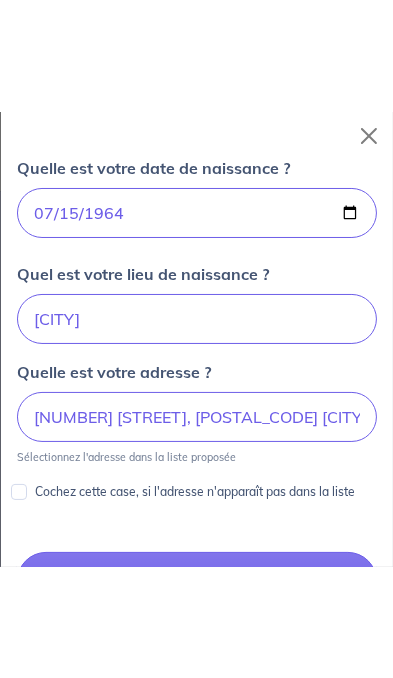 scroll, scrollTop: 778, scrollLeft: 0, axis: vertical 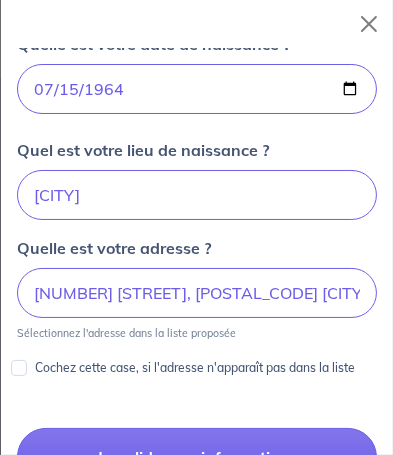 type on "[PHONE]" 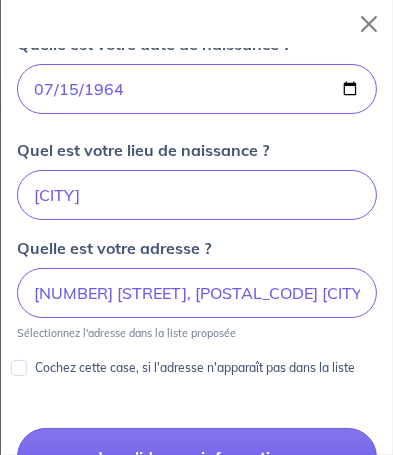 click on "Je valide mes informations" at bounding box center (197, 457) 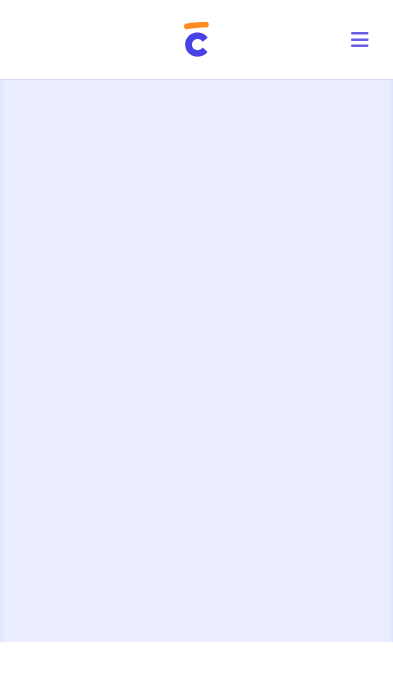 scroll, scrollTop: 0, scrollLeft: 0, axis: both 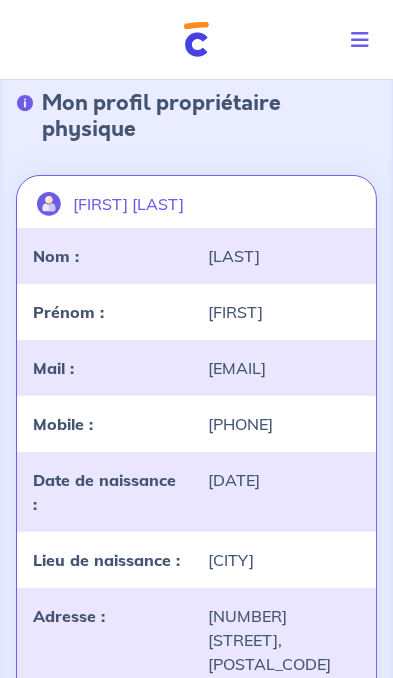 click on "Mobile : [PHONE]" at bounding box center (196, 424) 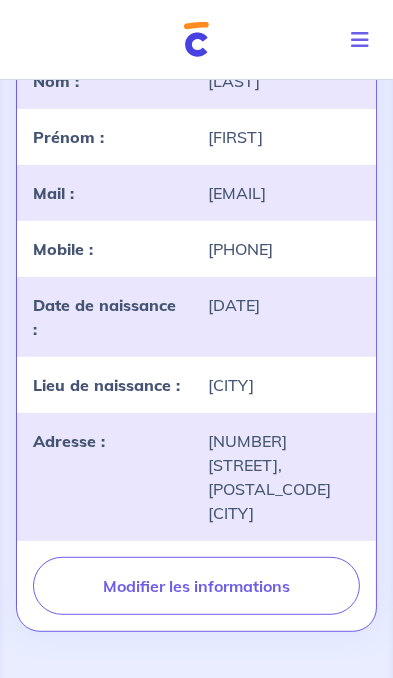 scroll, scrollTop: 269, scrollLeft: 0, axis: vertical 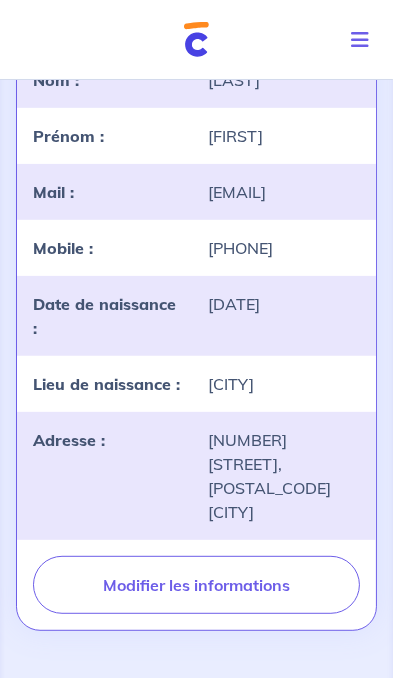 click on "Modifier les informations" at bounding box center [196, 585] 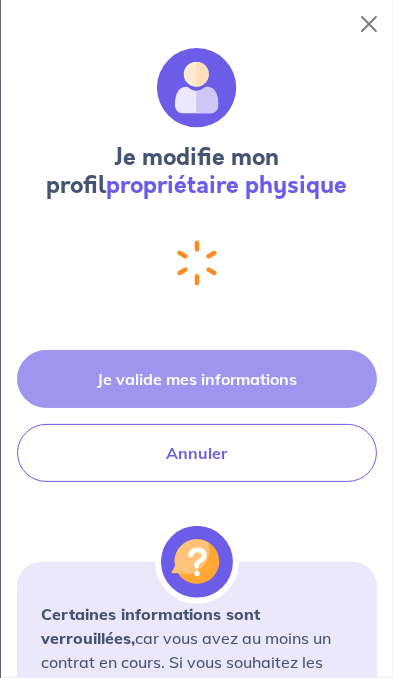 select on "FR" 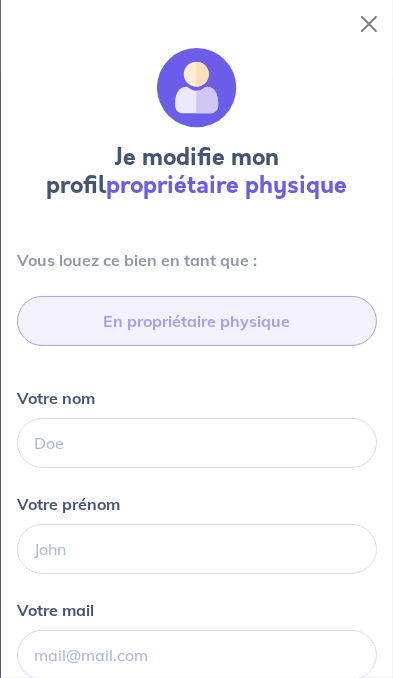 type on "[PHONE]" 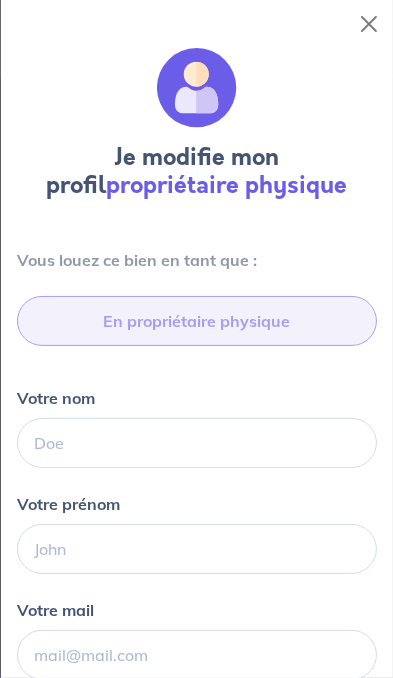 type on "[NUMBER] [STREET], [POSTAL_CODE] [CITY]" 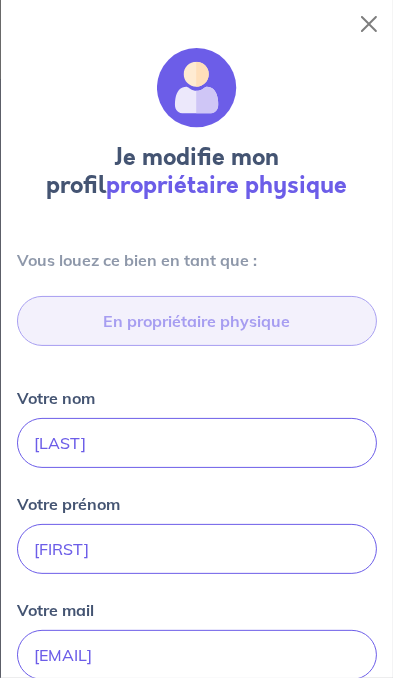 scroll, scrollTop: 675, scrollLeft: 0, axis: vertical 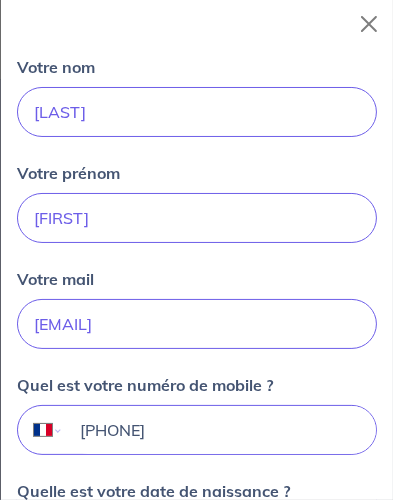 click on "[PHONE]" at bounding box center [220, 430] 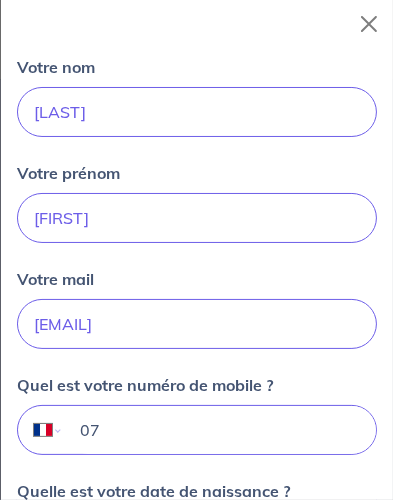 type on "0" 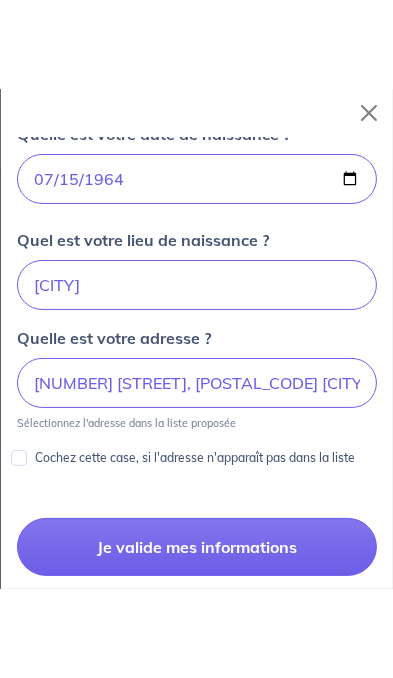 scroll, scrollTop: 783, scrollLeft: 0, axis: vertical 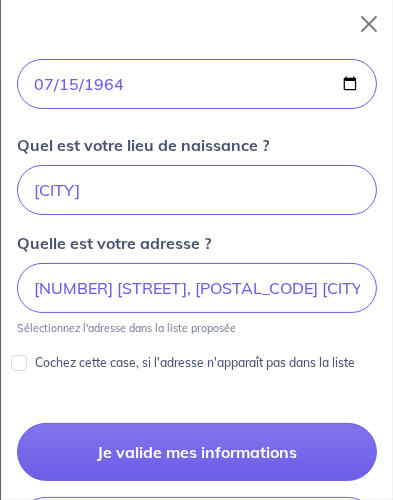 type on "Je modifie mes informations Votre nom [LAST] Votre prénom [FIRST] Votre mail [EMAIL] Quelle est votre adresse ? Sélectionnez l'adresse dans la liste proposée Cochez cette case, si l'adresse n'apparaît pas dans la liste Votre numéro de téléphone International Afghanistan Afrique du Sud Albanie Algérie Allemagne Andorre Angola Anguilla Antigua et Barbuda Arabie Saoudite Argentine Arménie Aruba Australie Autriche Azerbaïdjan Bahamas Bahrain Bangladesh Barbade Belgique Belize Bénin Bermudes Bhoutan Biélorussie Bolivie Bosnie-Herzégovine Botswana Brésil Brunei Bulgarie Burkina Faso Burundi Cambodge Cameroun Canada Cayman Centrafrique Chili Chine (République populaire) Chypre Colombie Comores Congo (République) Corée, République (Corée du Sud) Corée, République populaire démocratique (Corée du Nord) Costa Rica Côte d'Ivoire Croatie Cuba Curaçao Danemark Djibouti Dominicaine (République) Dominique Égypte El Salvador Émirats Arabes Unis Equateur Fidji" 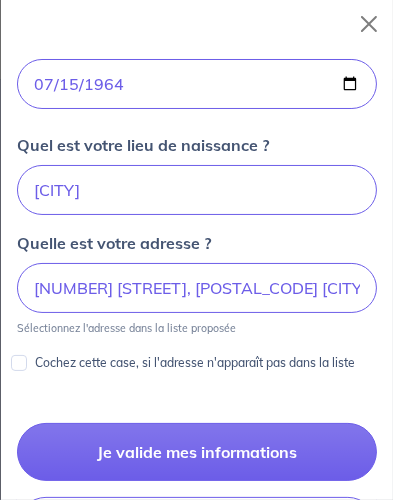 click on "Je valide mes informations" at bounding box center (197, 452) 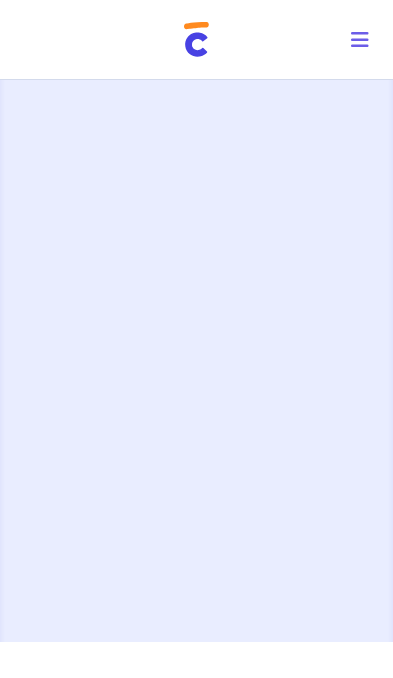 scroll, scrollTop: 0, scrollLeft: 0, axis: both 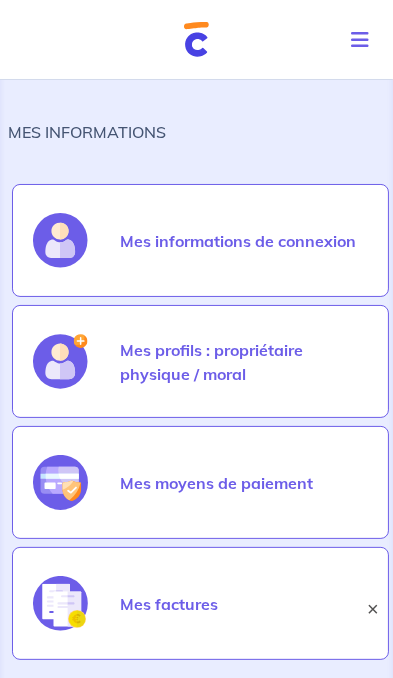 click on "Mes informations de connexion" at bounding box center (244, 241) 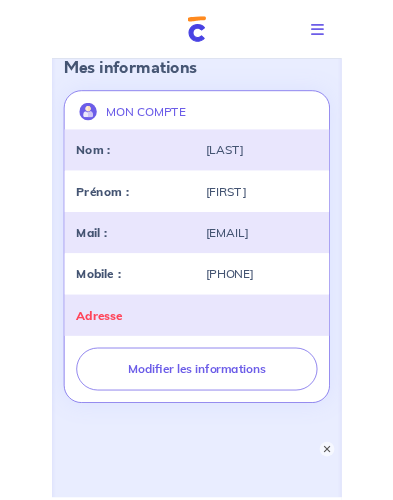 scroll, scrollTop: 229, scrollLeft: 0, axis: vertical 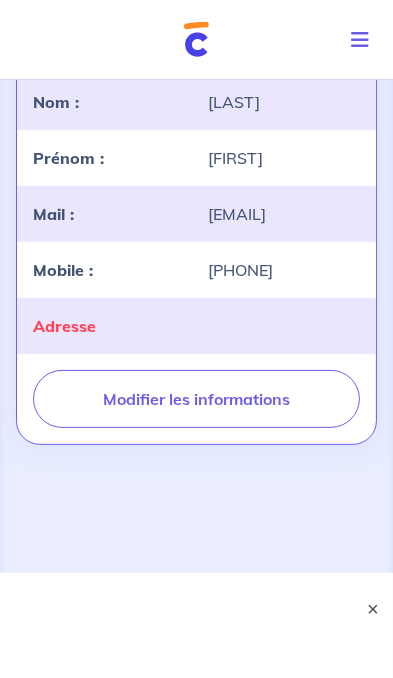 click on "Modifier les informations" at bounding box center (196, 399) 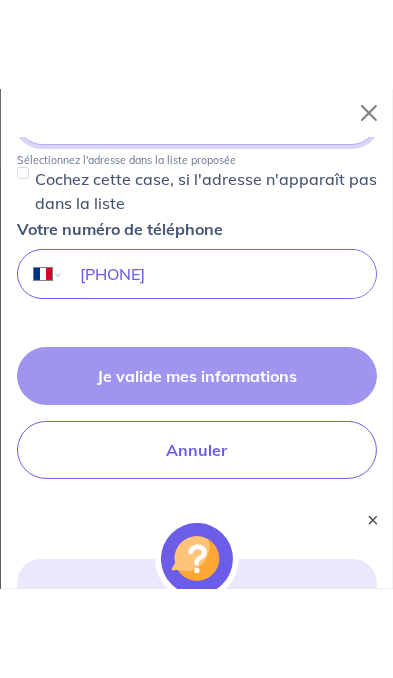 scroll, scrollTop: 455, scrollLeft: 0, axis: vertical 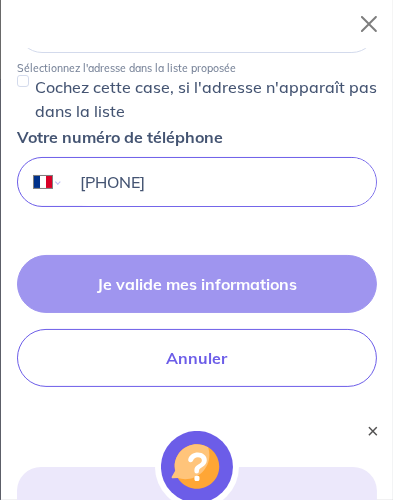 click on "[PHONE]" at bounding box center (220, 182) 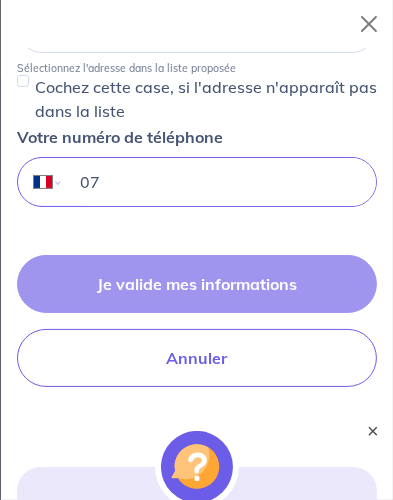 type on "0" 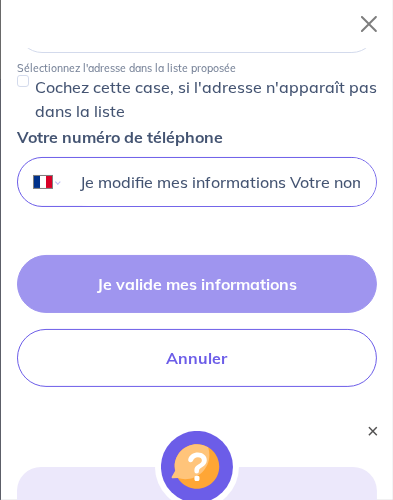 type on "Je modifie mes informations Votre nom [LAST] Votre prénom [FIRST] Votre mail [EMAIL] Quelle est votre adresse ? Sélectionnez l'adresse dans la liste proposée Cochez cette case, si l'adresse n'apparaît pas dans la liste Votre numéro de téléphone International Afghanistan Afrique du Sud Albanie Algérie Allemagne Andorre Angola Anguilla Antigua et Barbuda Arabie Saoudite Argentine Arménie Aruba Australie Autriche Azerbaïdjan Bahamas Bahrain Bangladesh Barbade Belgique Belize Bénin Bermudes Bhoutan Biélorussie Bolivie Bosnie-Herzégovine Botswana Brésil Brunei Bulgarie Burkina Faso Burundi Cambodge Cameroun Canada Cayman Centrafrique Chili Chine (République populaire) Chypre Colombie Comores Congo (République) Corée, République (Corée du Sud) Corée, République populaire démocratique (Corée du Nord) Costa Rica Côte d'Ivoire Croatie Cuba Curaçao Danemark Djibouti Dominicaine (République) Dominique Égypte El Salvador Émirats Arabes Unis Equateur Fidji" 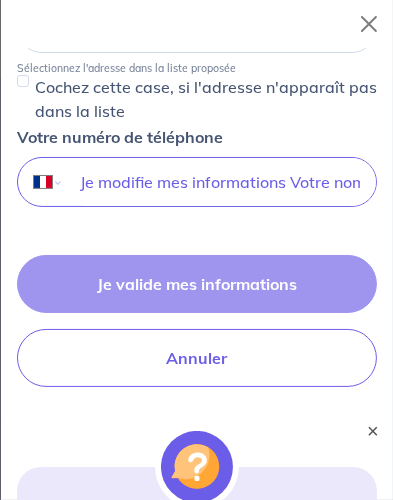 click on "Je valide mes informations Annuler" at bounding box center (197, 321) 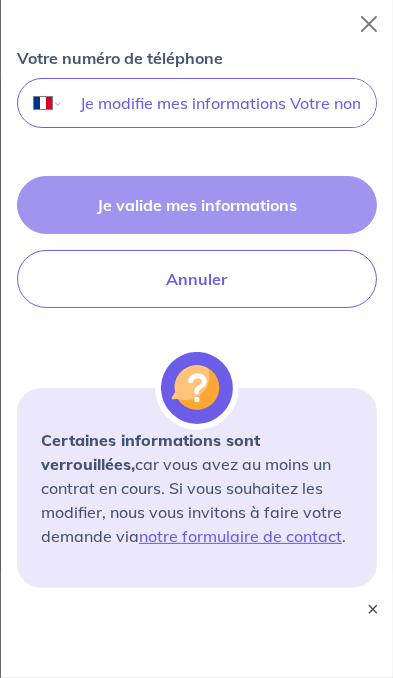 scroll, scrollTop: 534, scrollLeft: 0, axis: vertical 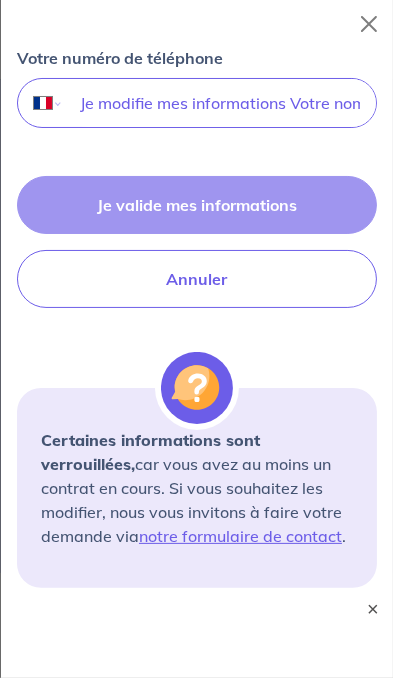 click on "notre formulaire de contact" at bounding box center [240, 536] 